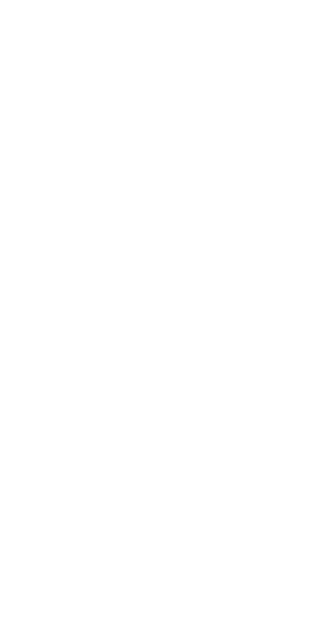 scroll, scrollTop: 0, scrollLeft: 0, axis: both 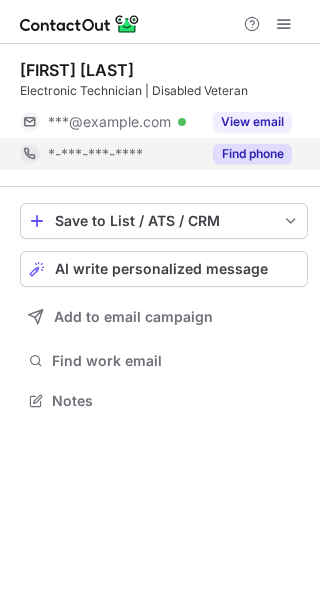 click on "Find phone" at bounding box center (252, 154) 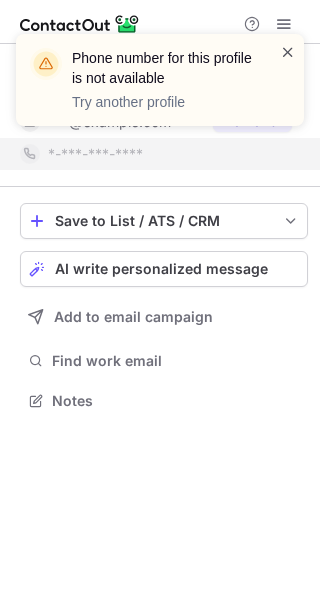 click at bounding box center [288, 52] 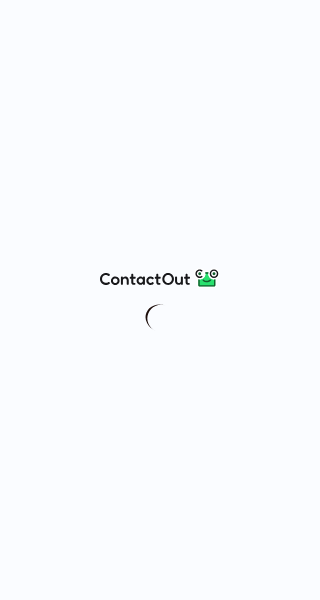 scroll, scrollTop: 0, scrollLeft: 0, axis: both 